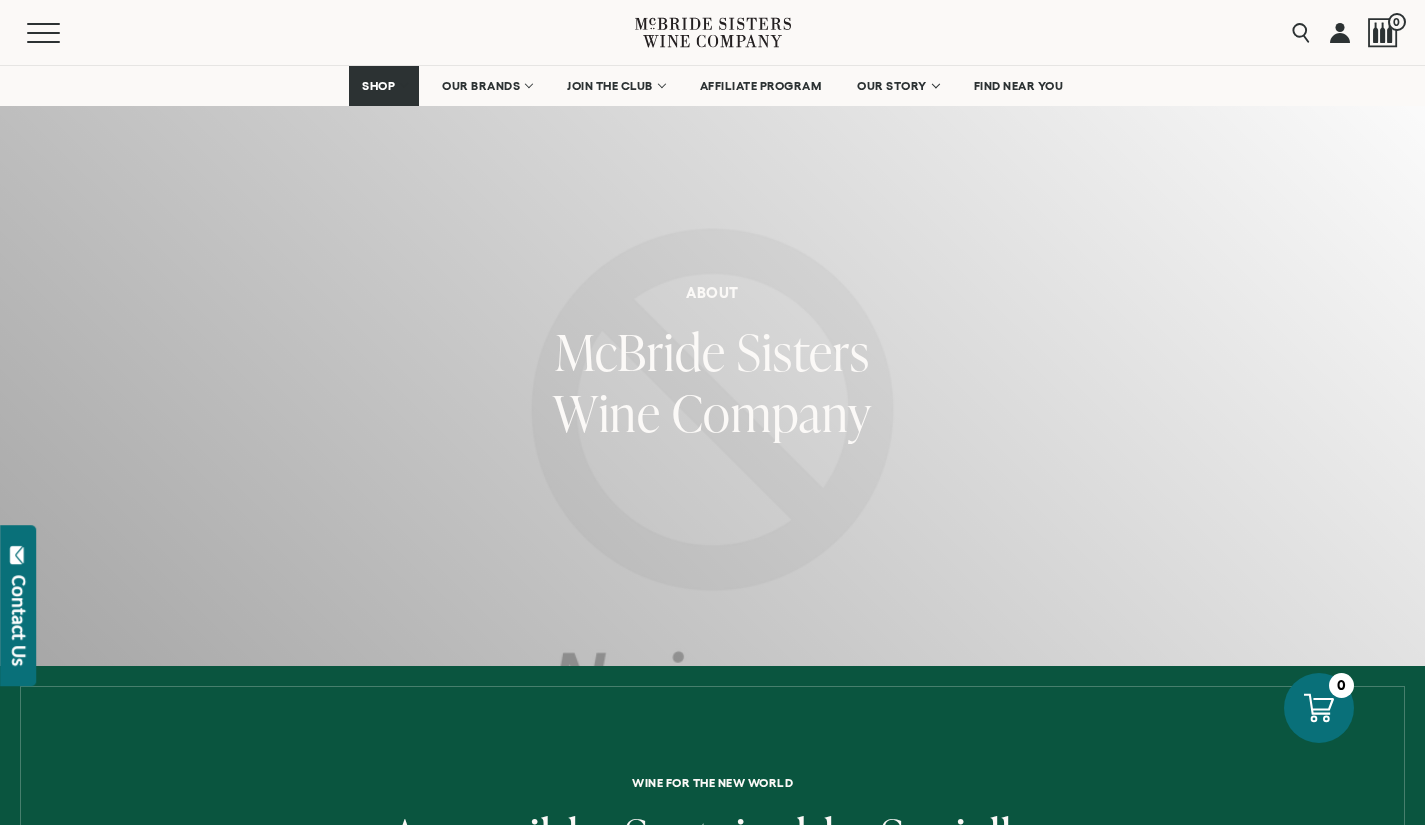 scroll, scrollTop: 1880, scrollLeft: 0, axis: vertical 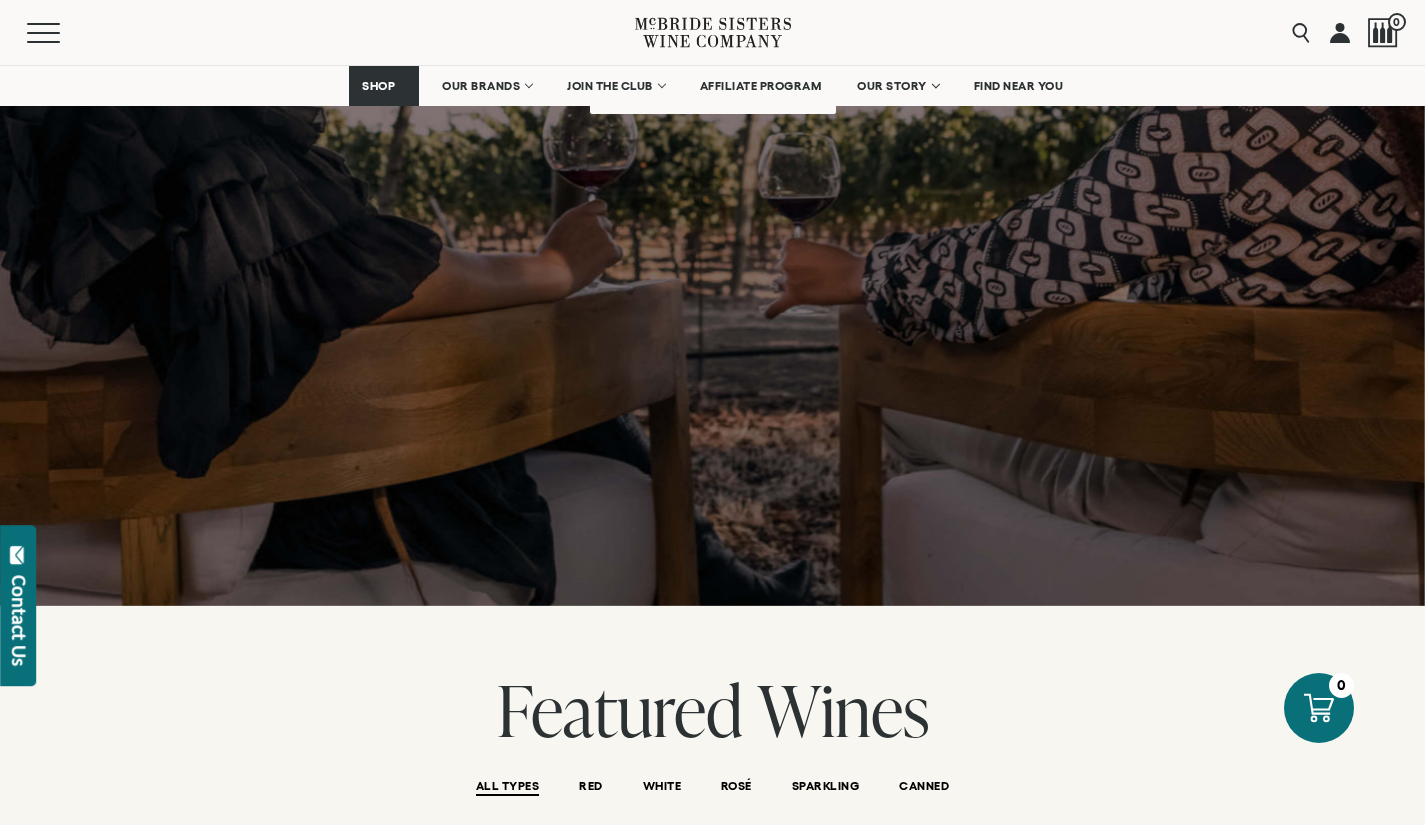 click on "Contact Us" at bounding box center [19, 620] 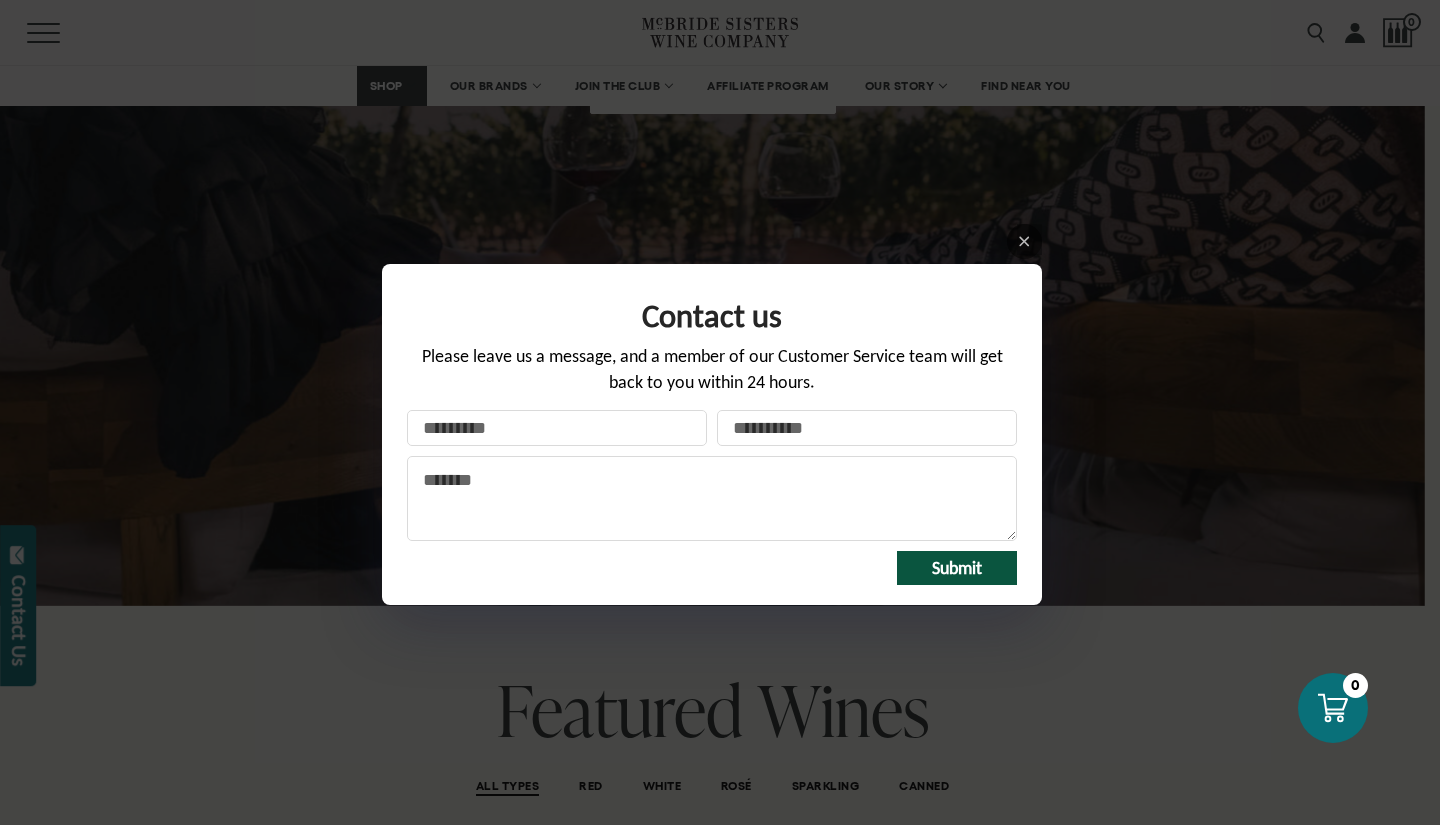 click on "Contact us Please leave us a message, and a member of our Customer Service team will get back to you within 24 hours. Your name Your email  * Message Submit" at bounding box center (720, 412) 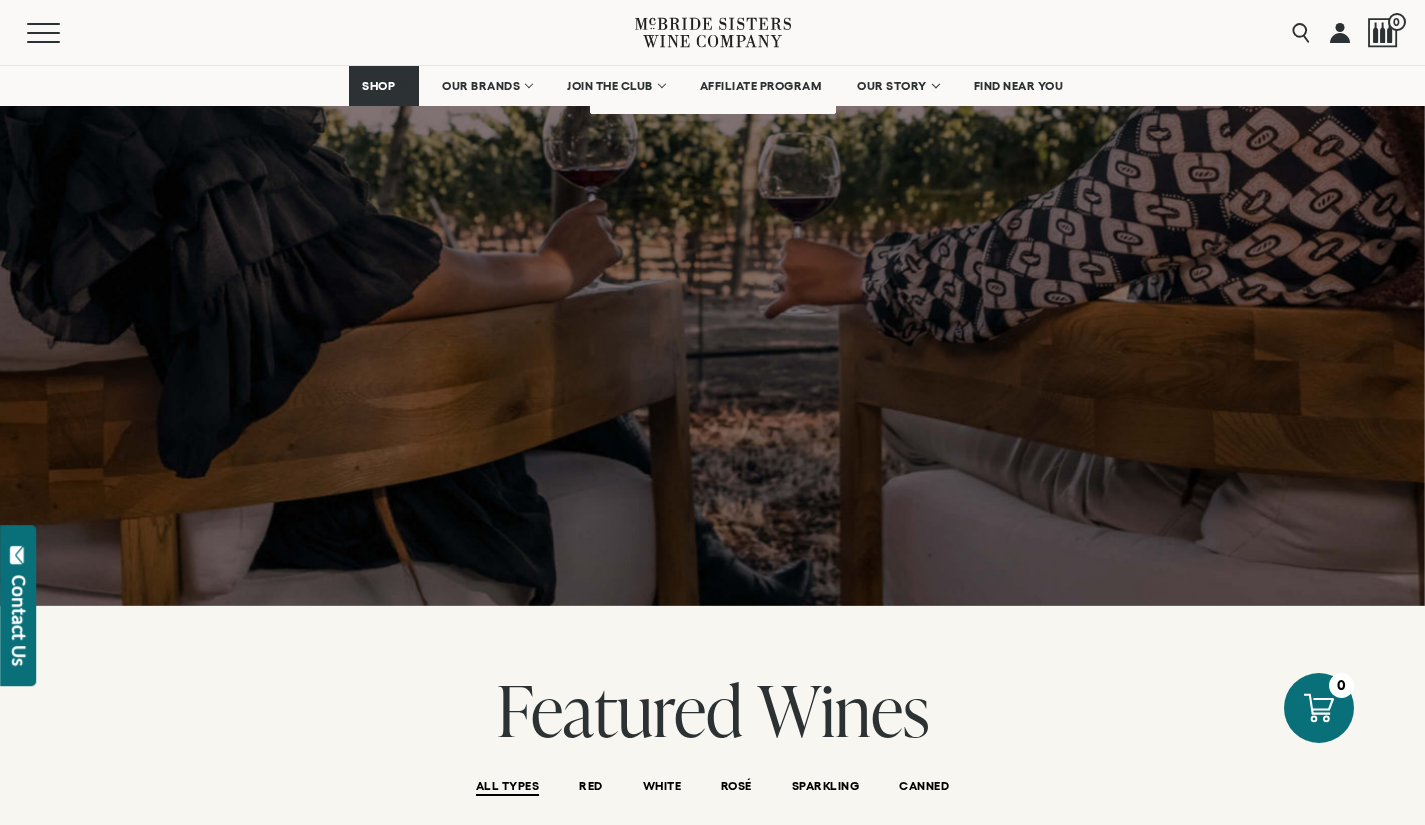 click at bounding box center [1340, 32] 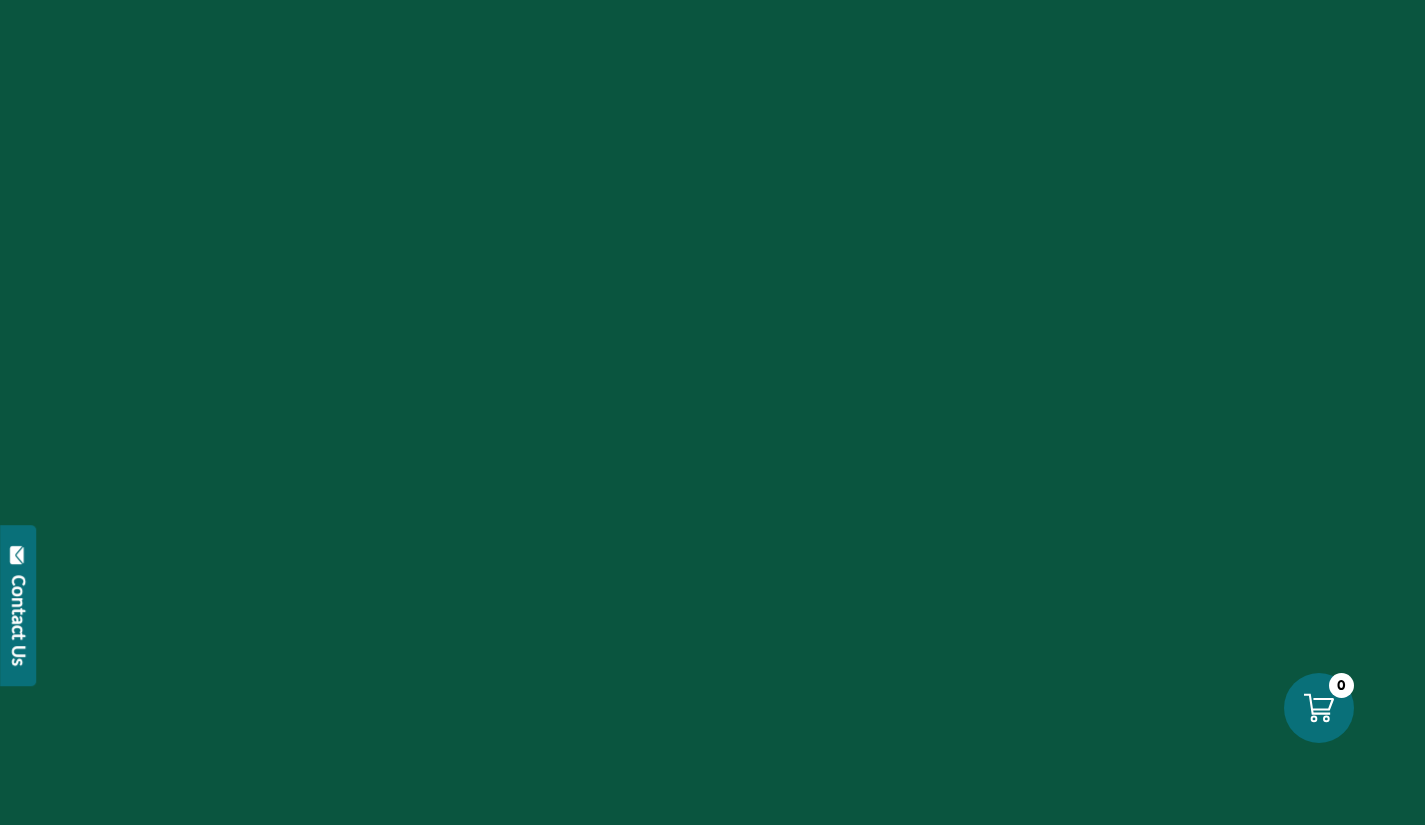 scroll, scrollTop: 0, scrollLeft: 0, axis: both 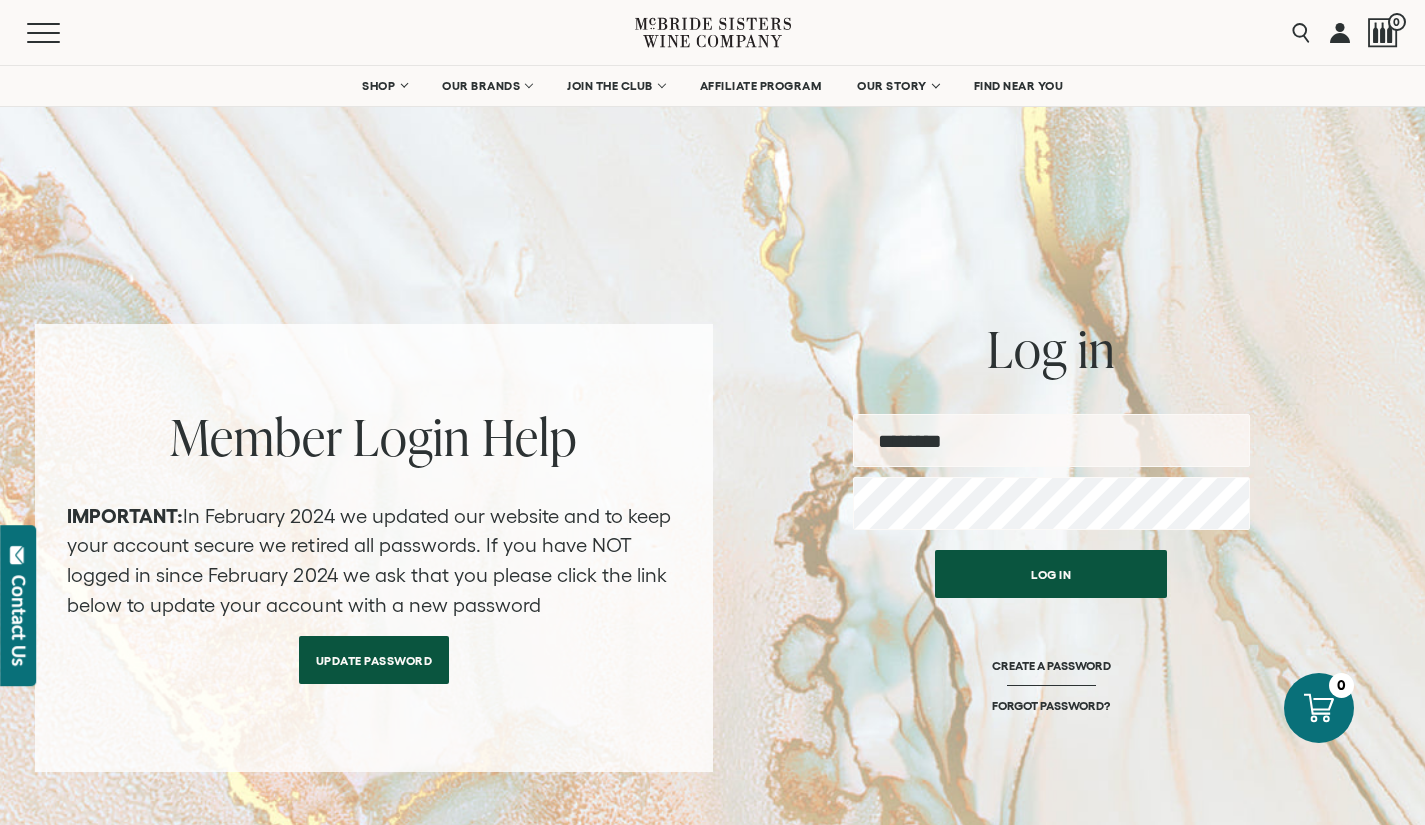 drag, startPoint x: 1432, startPoint y: 87, endPoint x: 1401, endPoint y: 222, distance: 138.51353 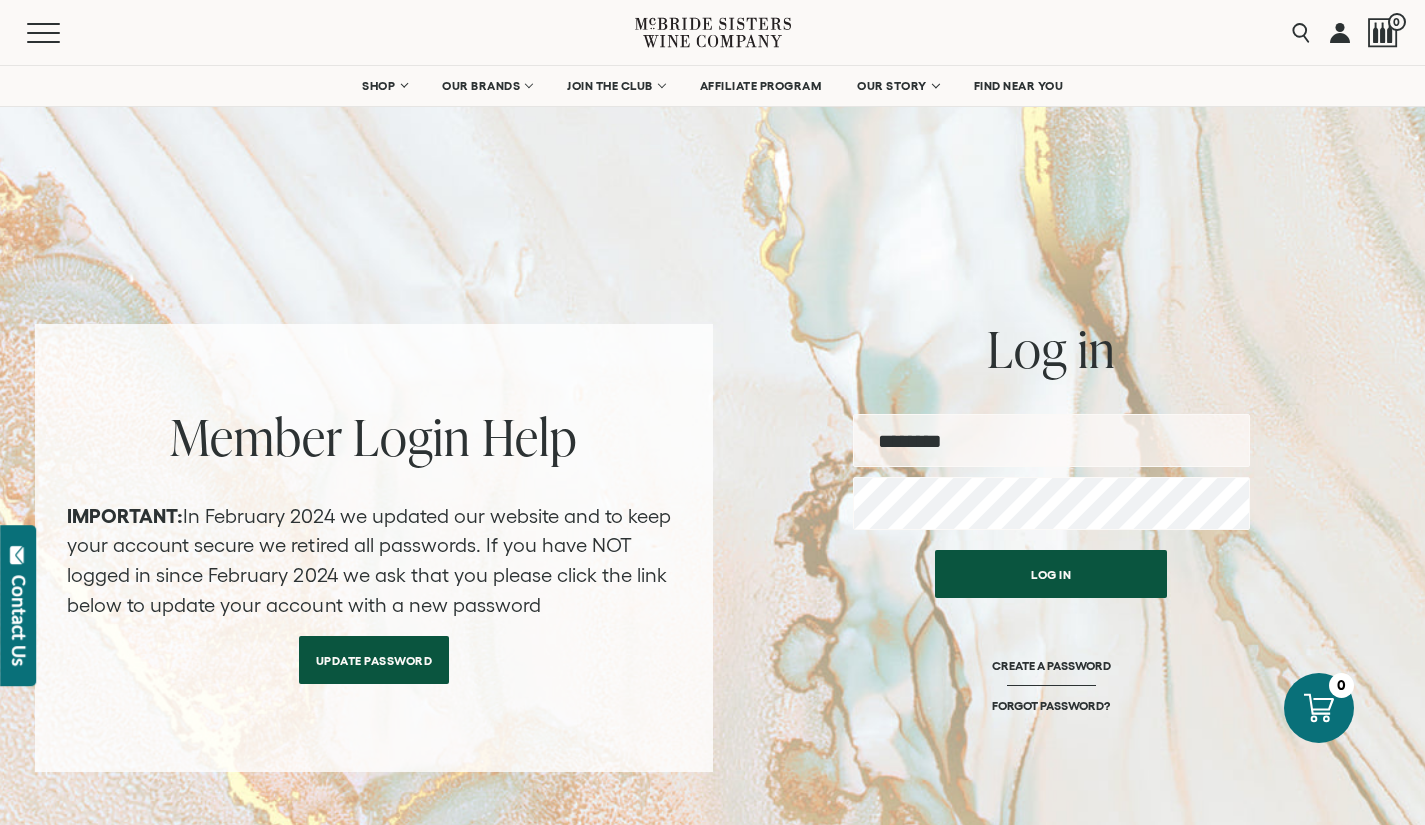 drag, startPoint x: 1401, startPoint y: 222, endPoint x: 1407, endPoint y: 213, distance: 10.816654 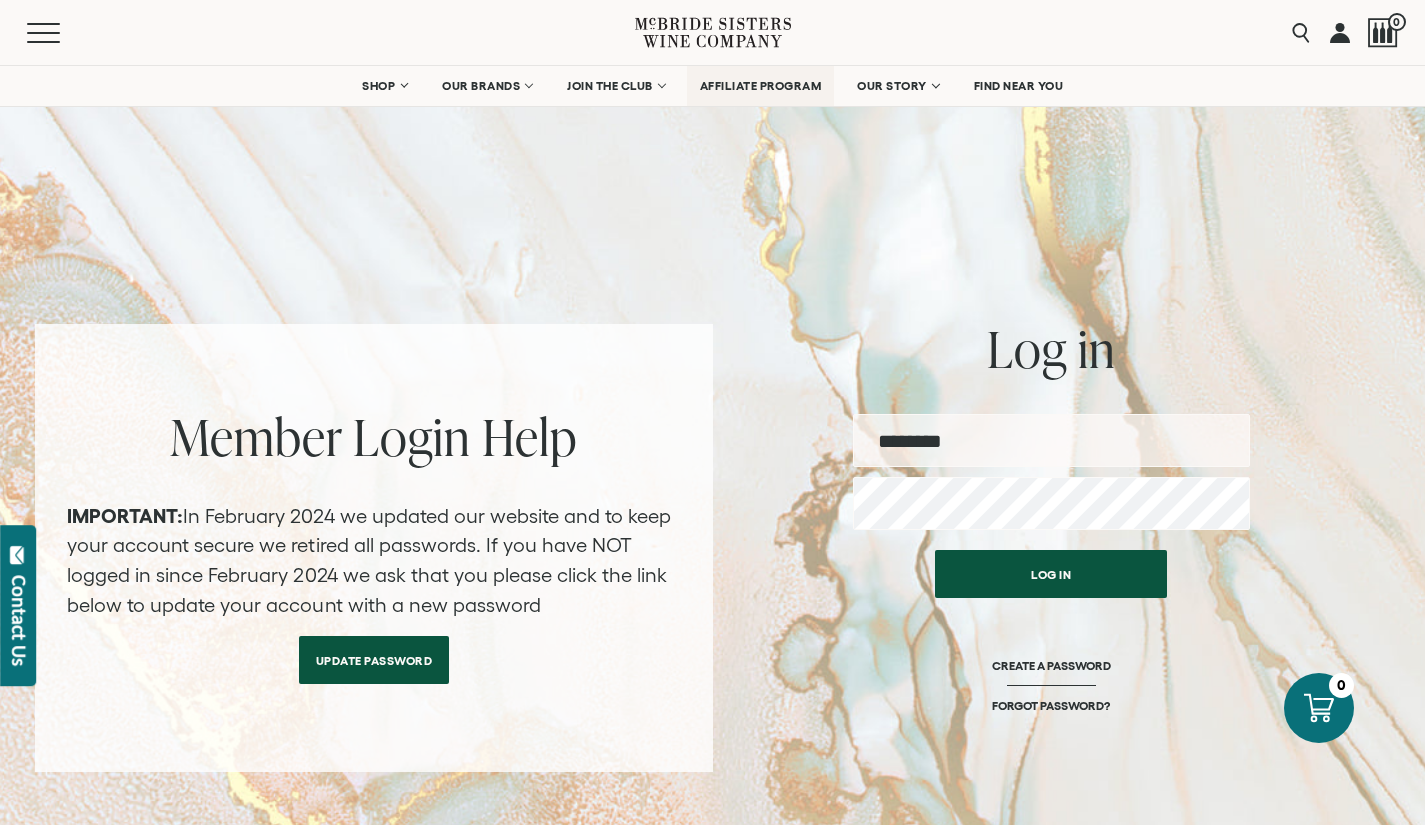 drag, startPoint x: 1407, startPoint y: 213, endPoint x: 727, endPoint y: 82, distance: 692.5034 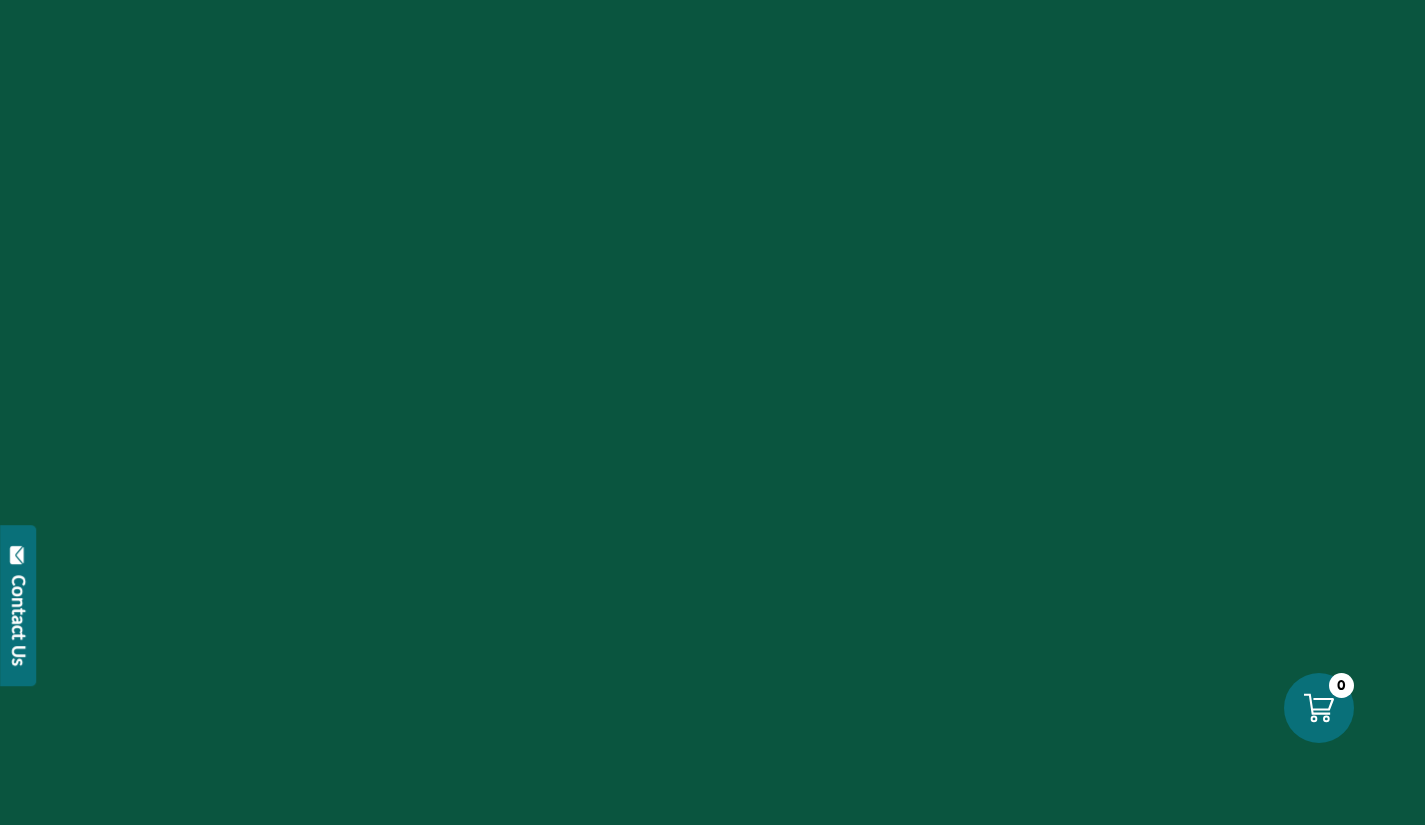 scroll, scrollTop: 0, scrollLeft: 0, axis: both 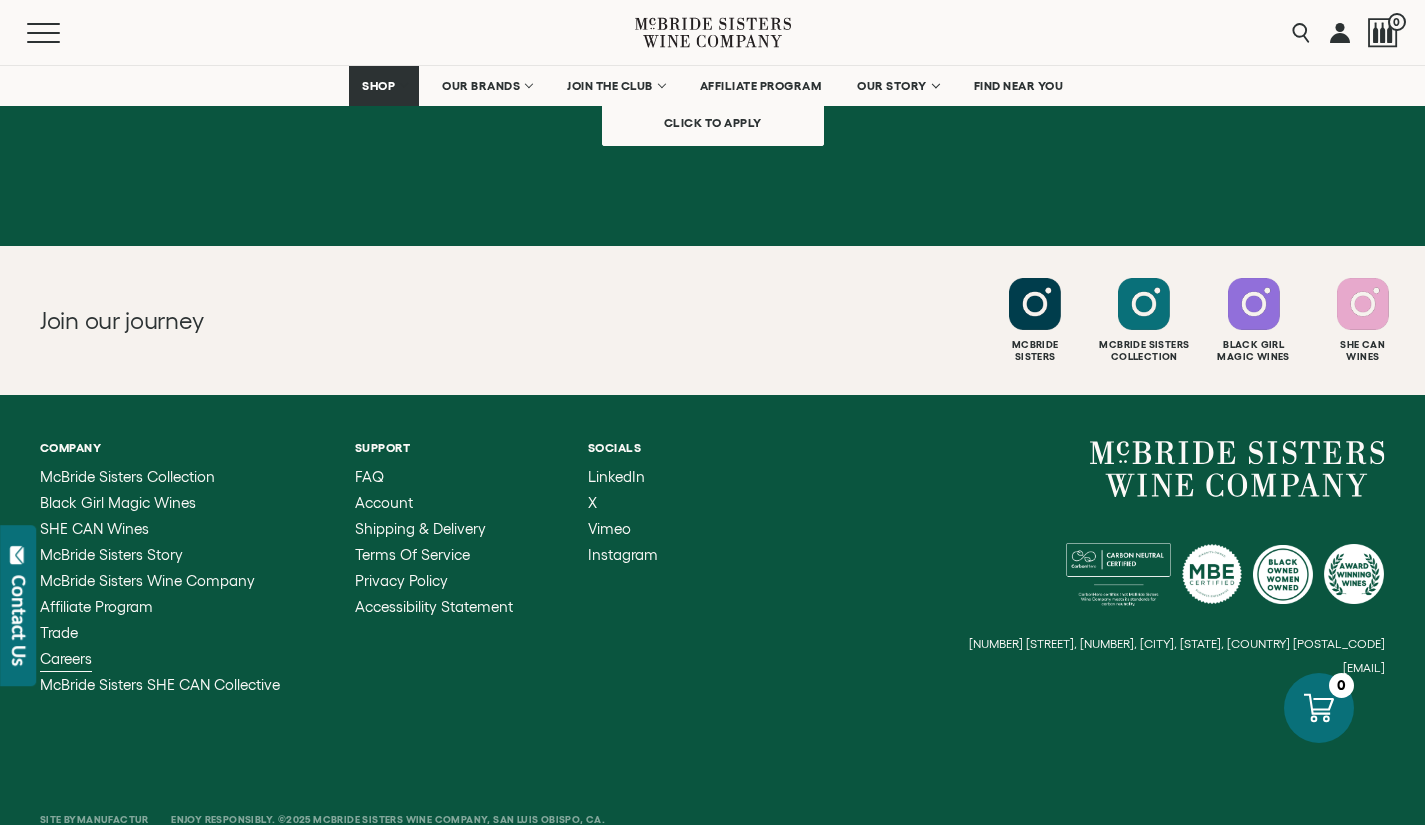 click on "Careers" at bounding box center [66, 658] 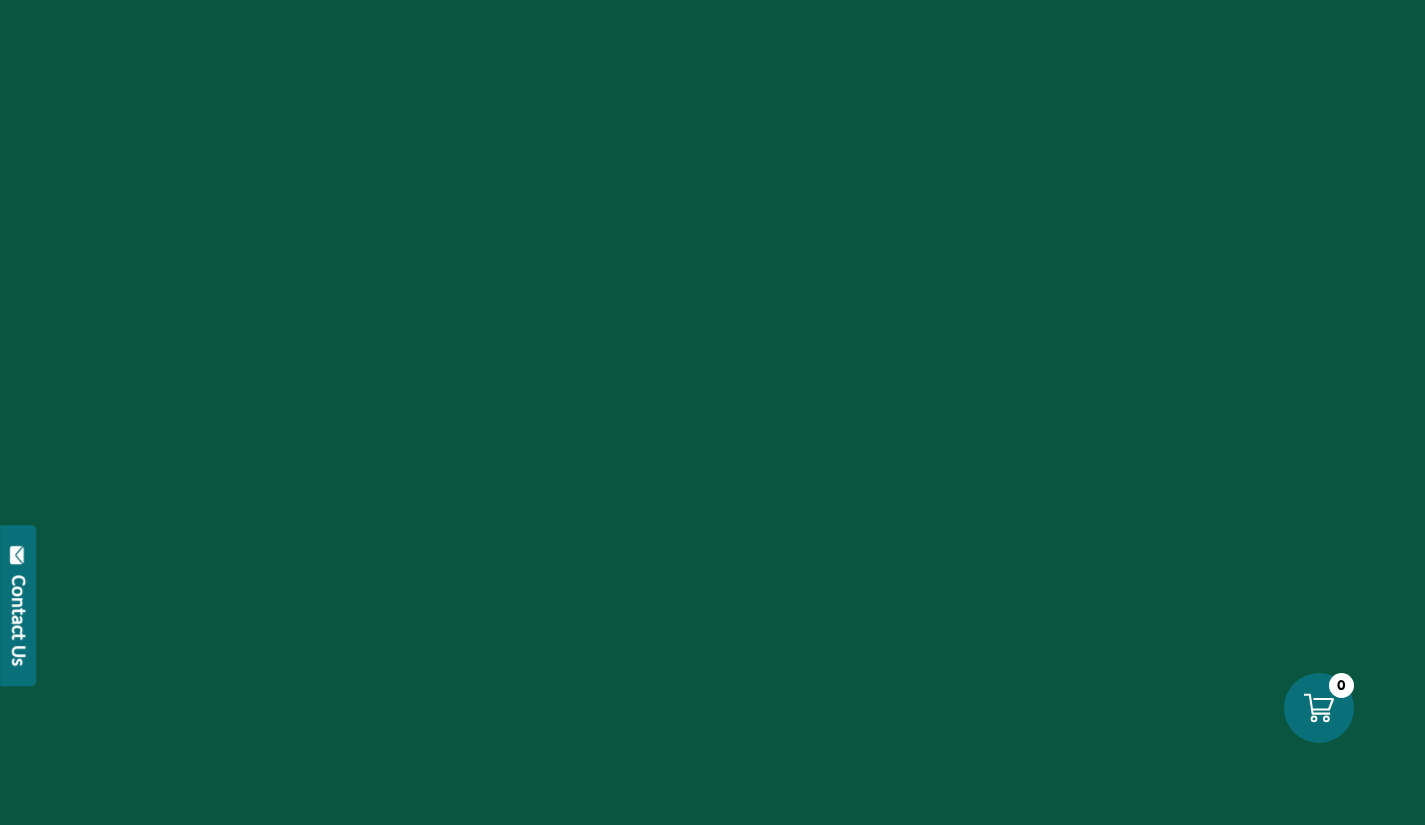 scroll, scrollTop: 0, scrollLeft: 0, axis: both 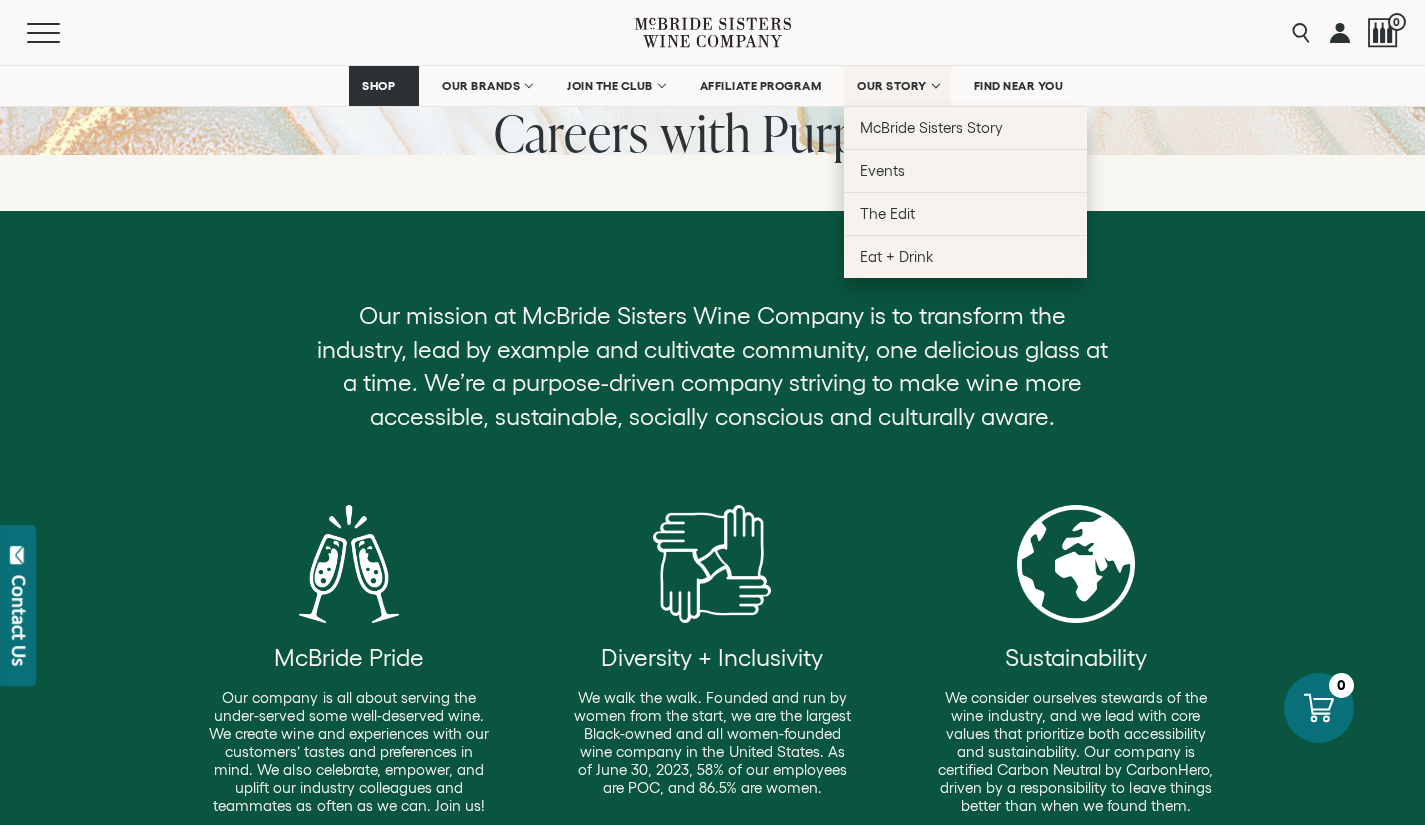 click on "OUR STORY" at bounding box center [892, 86] 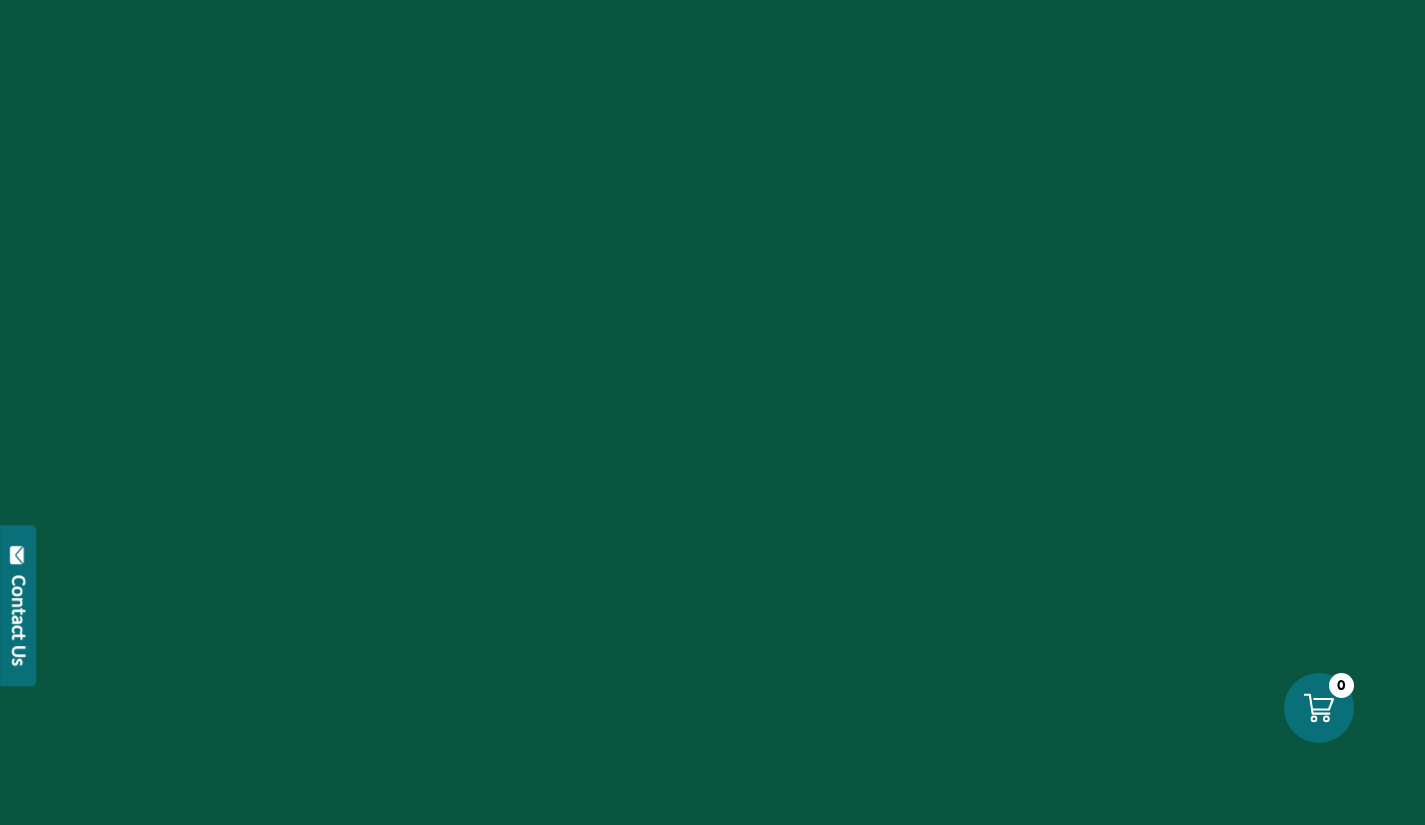 scroll, scrollTop: 0, scrollLeft: 0, axis: both 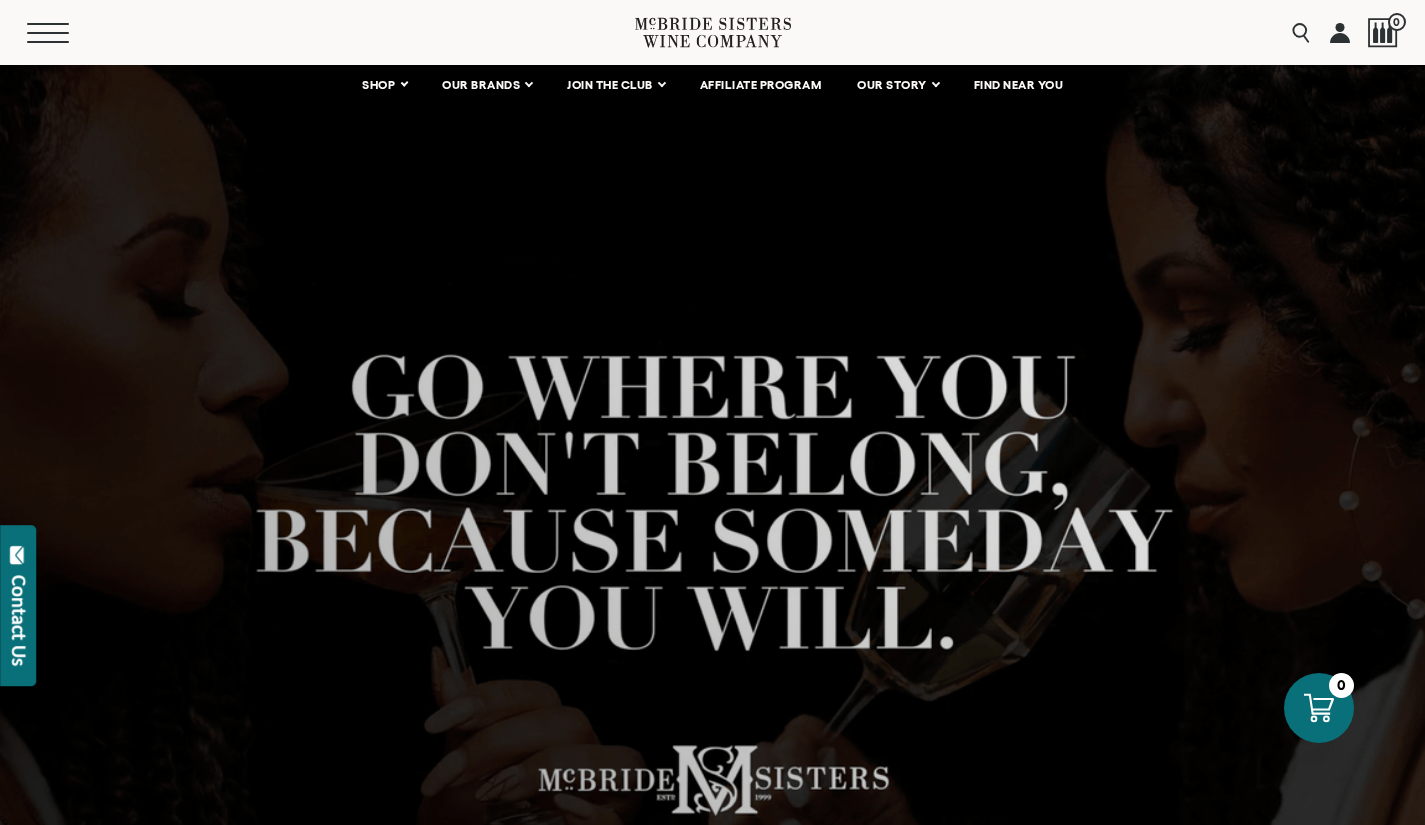 click on "Menu" at bounding box center (63, 33) 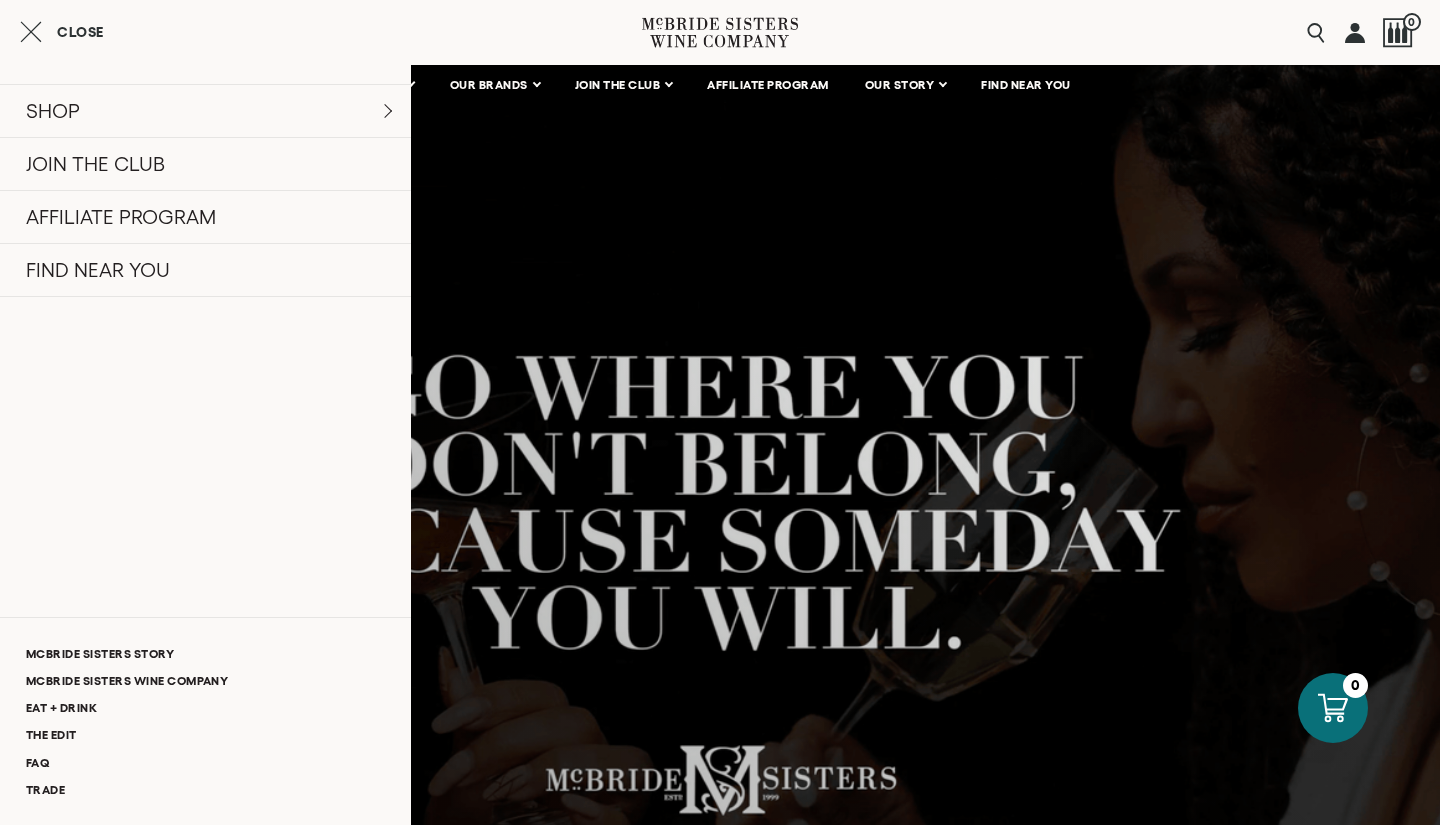 click at bounding box center (720, 544) 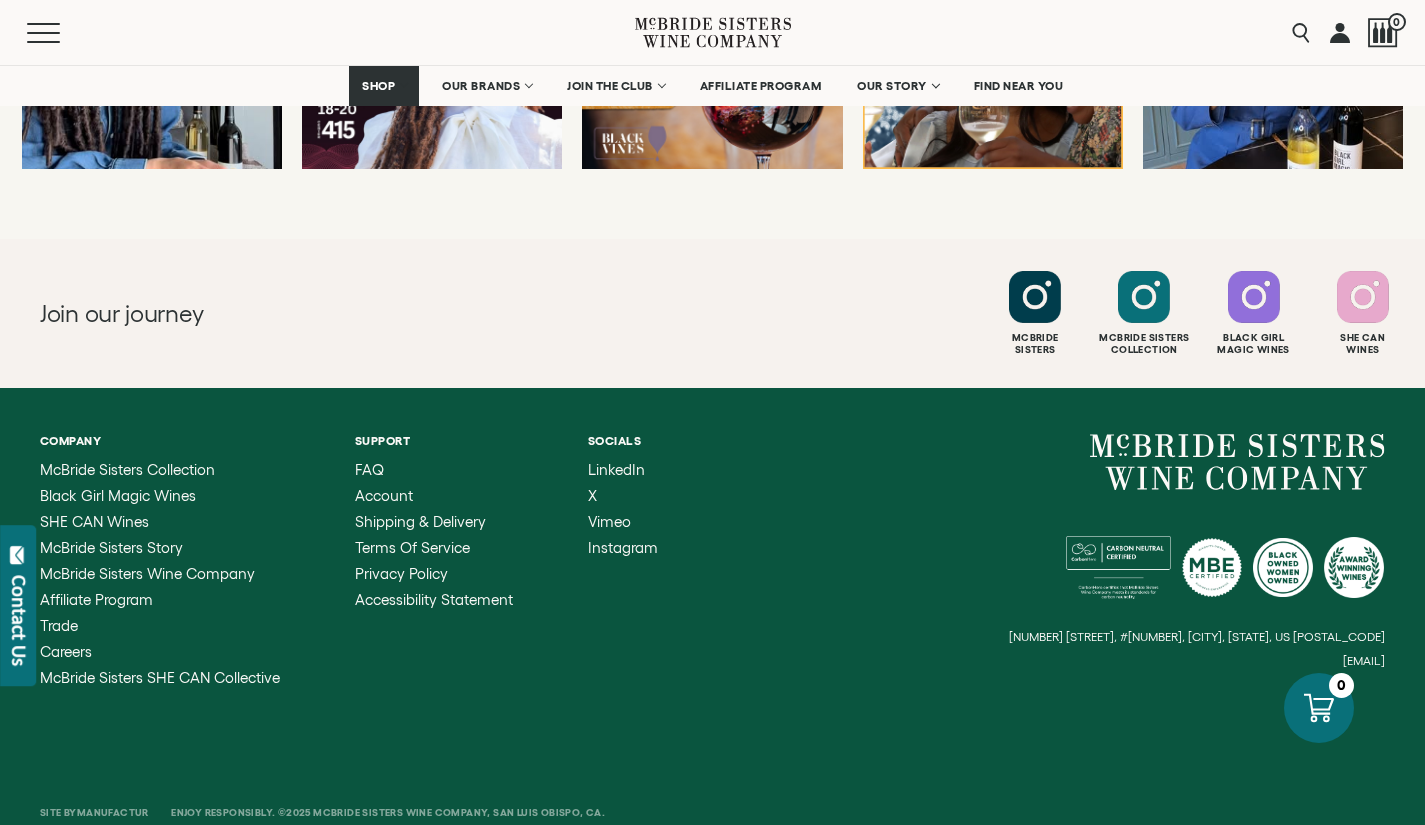 scroll, scrollTop: 7913, scrollLeft: 0, axis: vertical 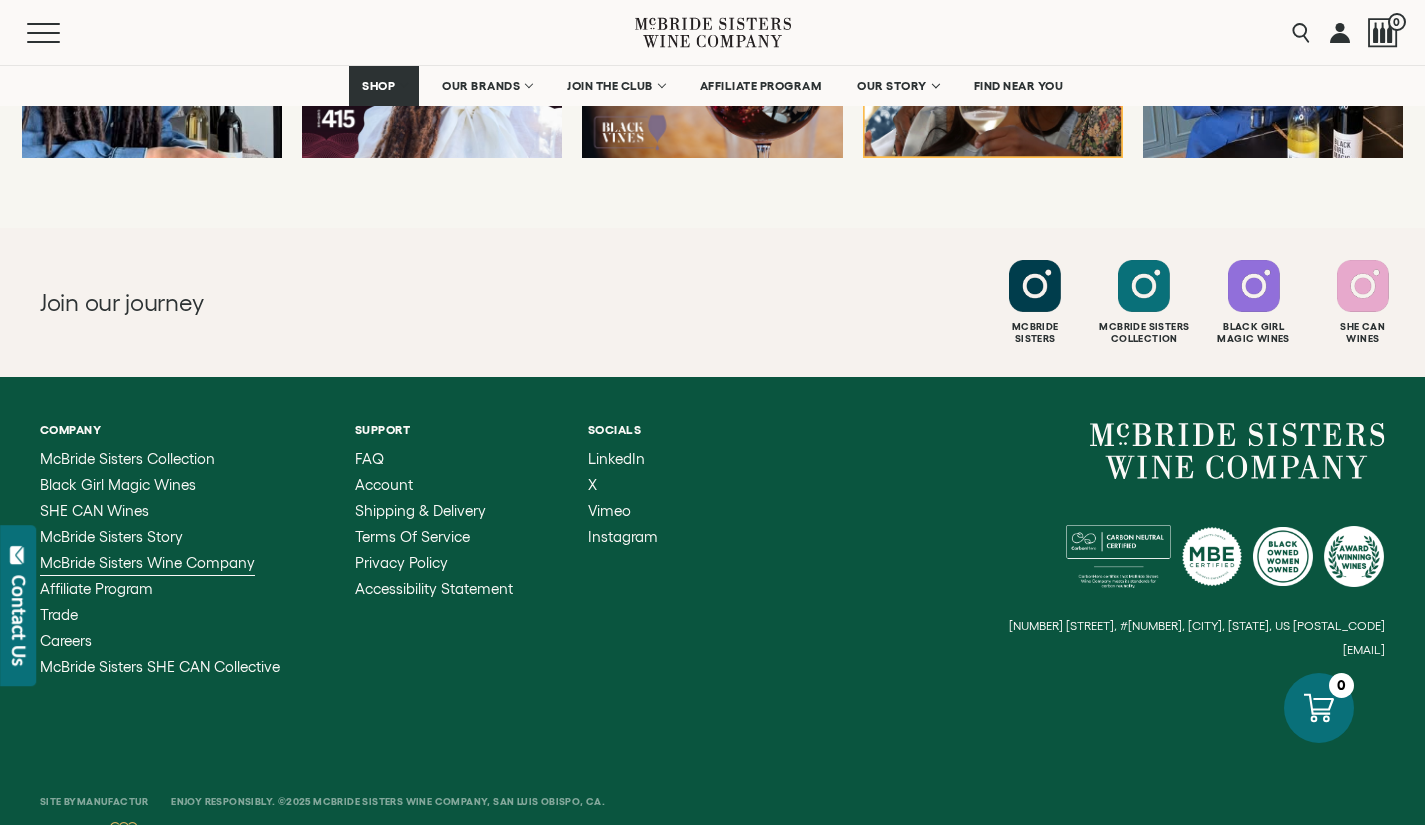 click on "McBride Sisters Wine Company" at bounding box center [147, 562] 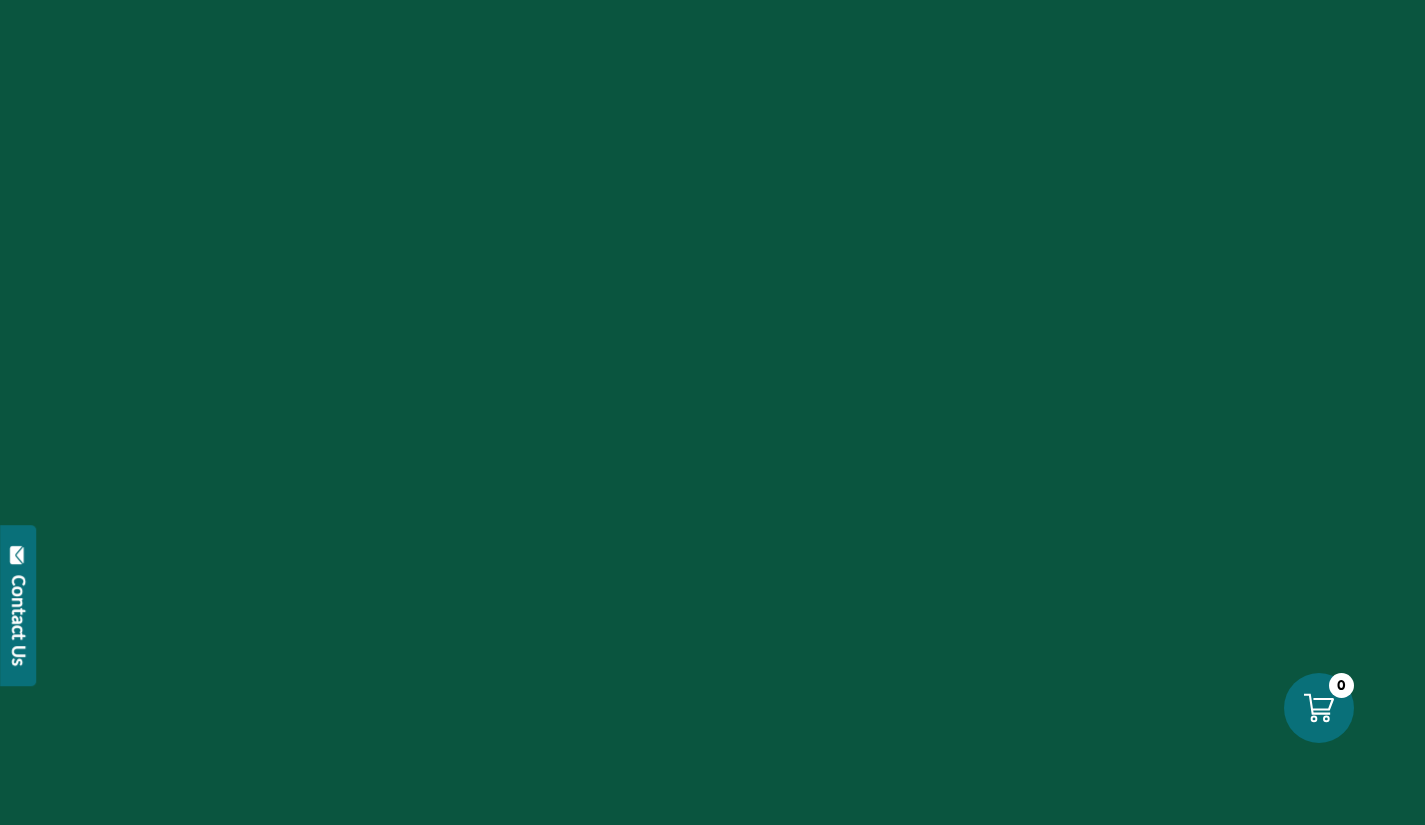 scroll, scrollTop: 0, scrollLeft: 0, axis: both 